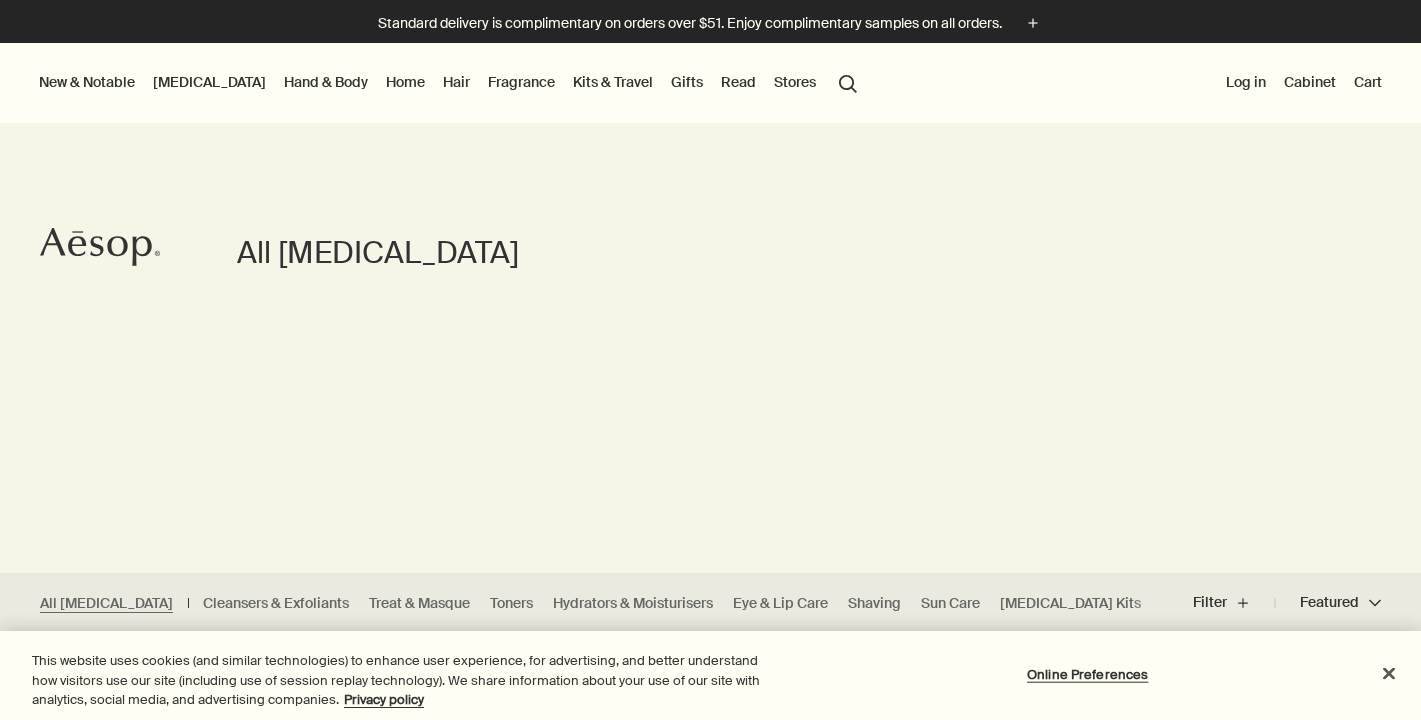 scroll, scrollTop: 0, scrollLeft: 0, axis: both 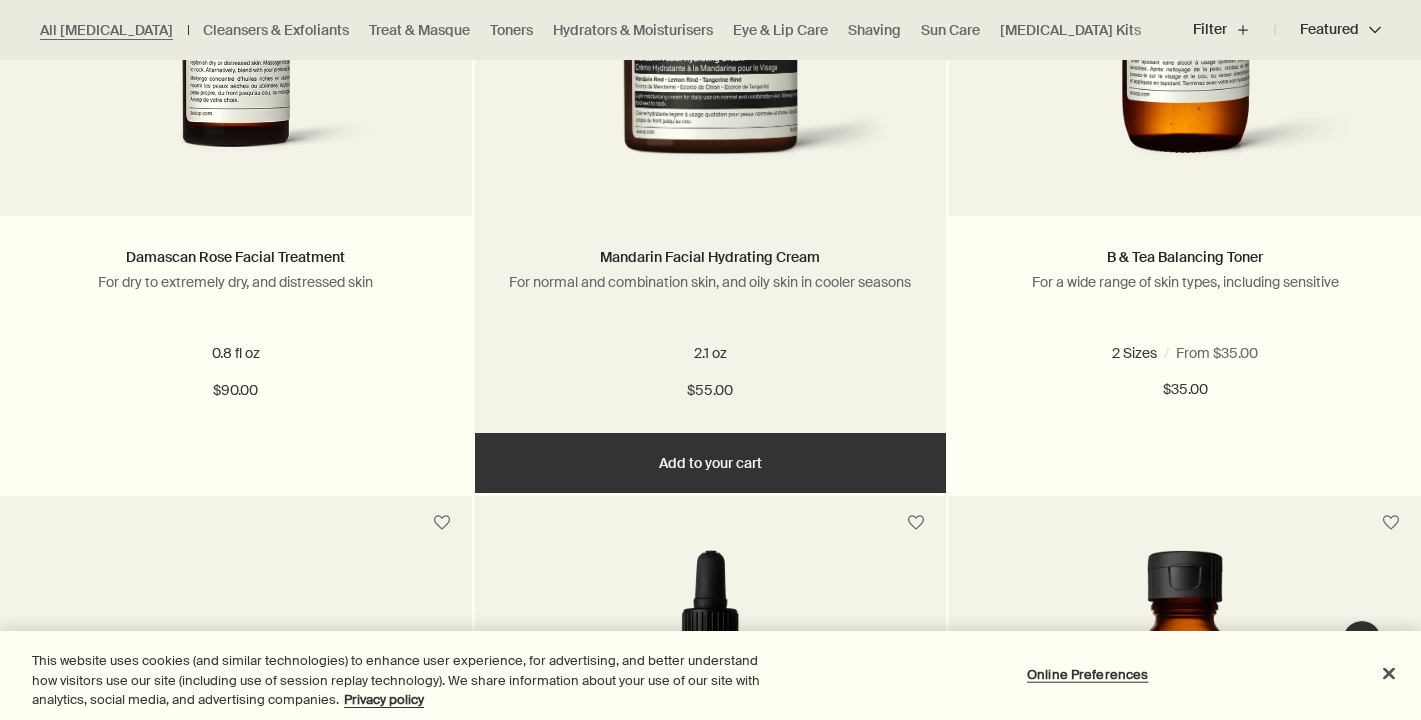 click on "Add Add to your cart" at bounding box center [711, 463] 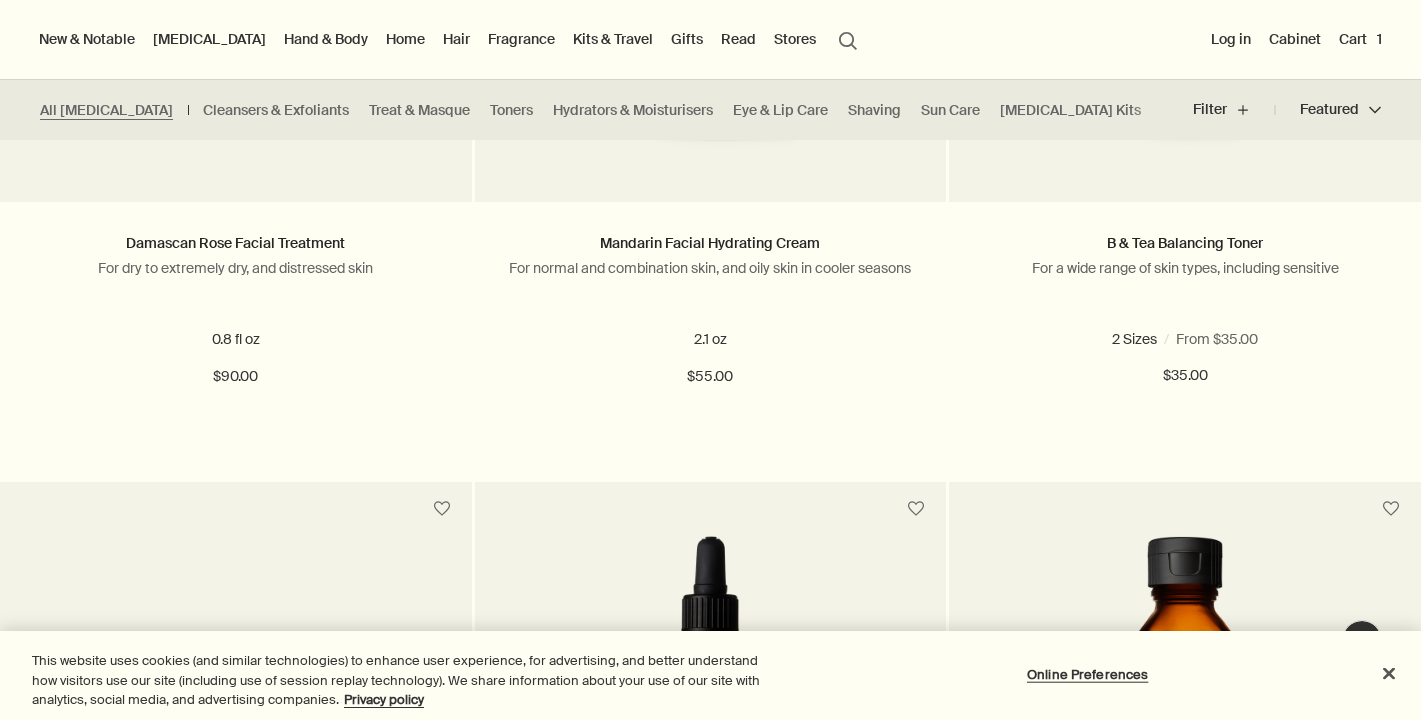 scroll, scrollTop: 878, scrollLeft: 0, axis: vertical 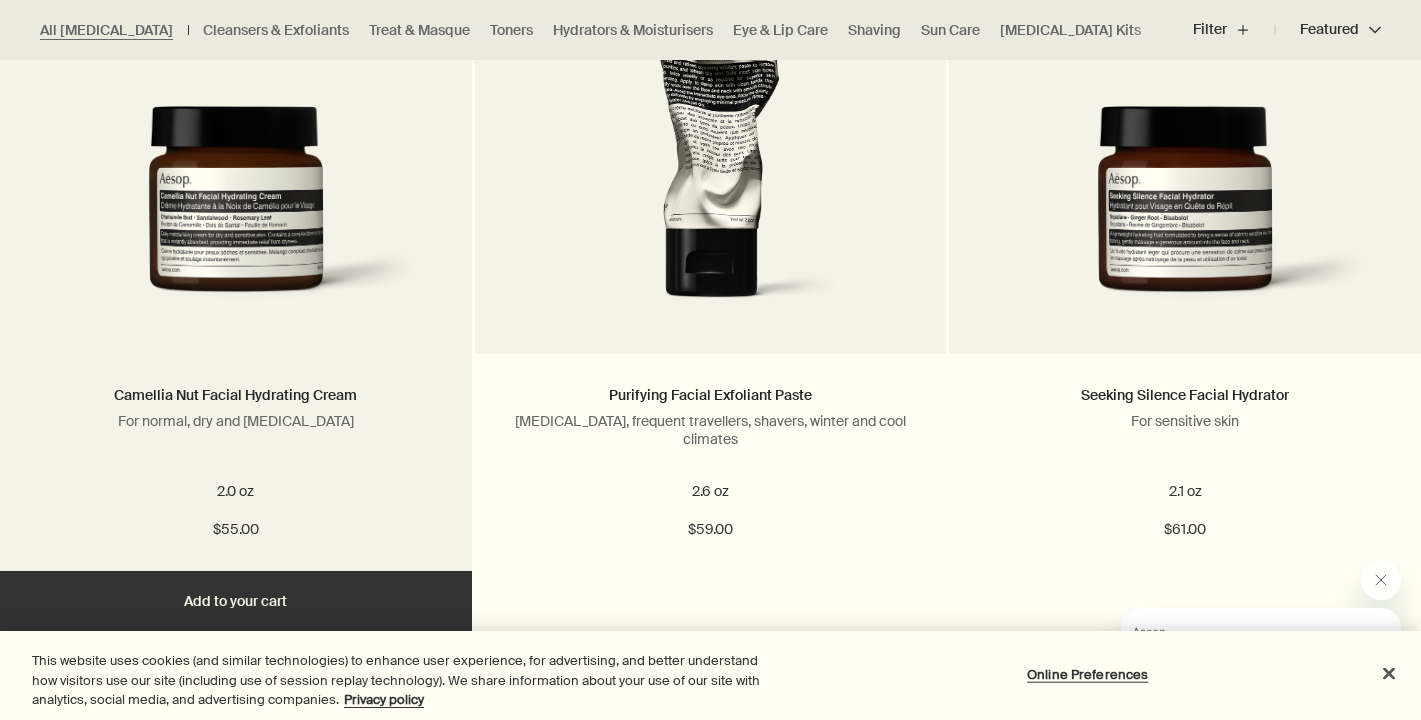 click on "Add Add to your cart" at bounding box center [236, 601] 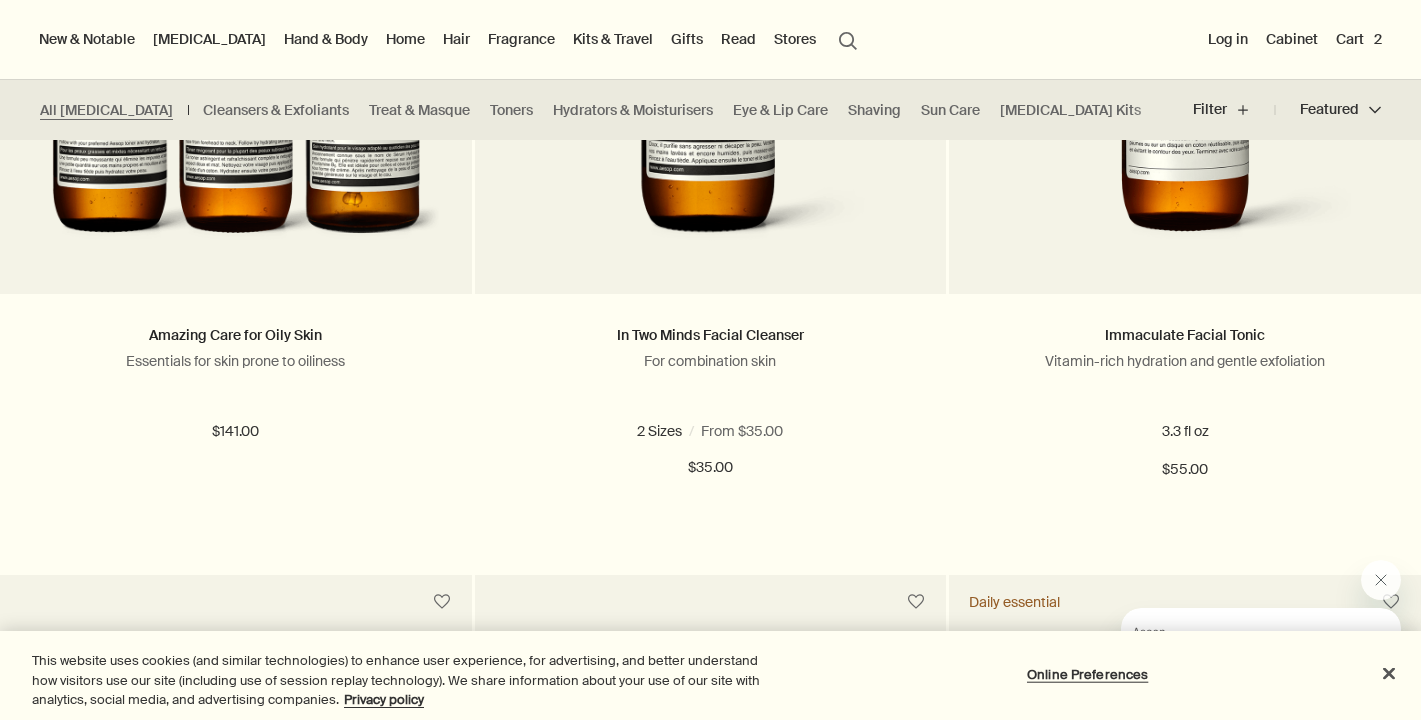 scroll, scrollTop: 2512, scrollLeft: 0, axis: vertical 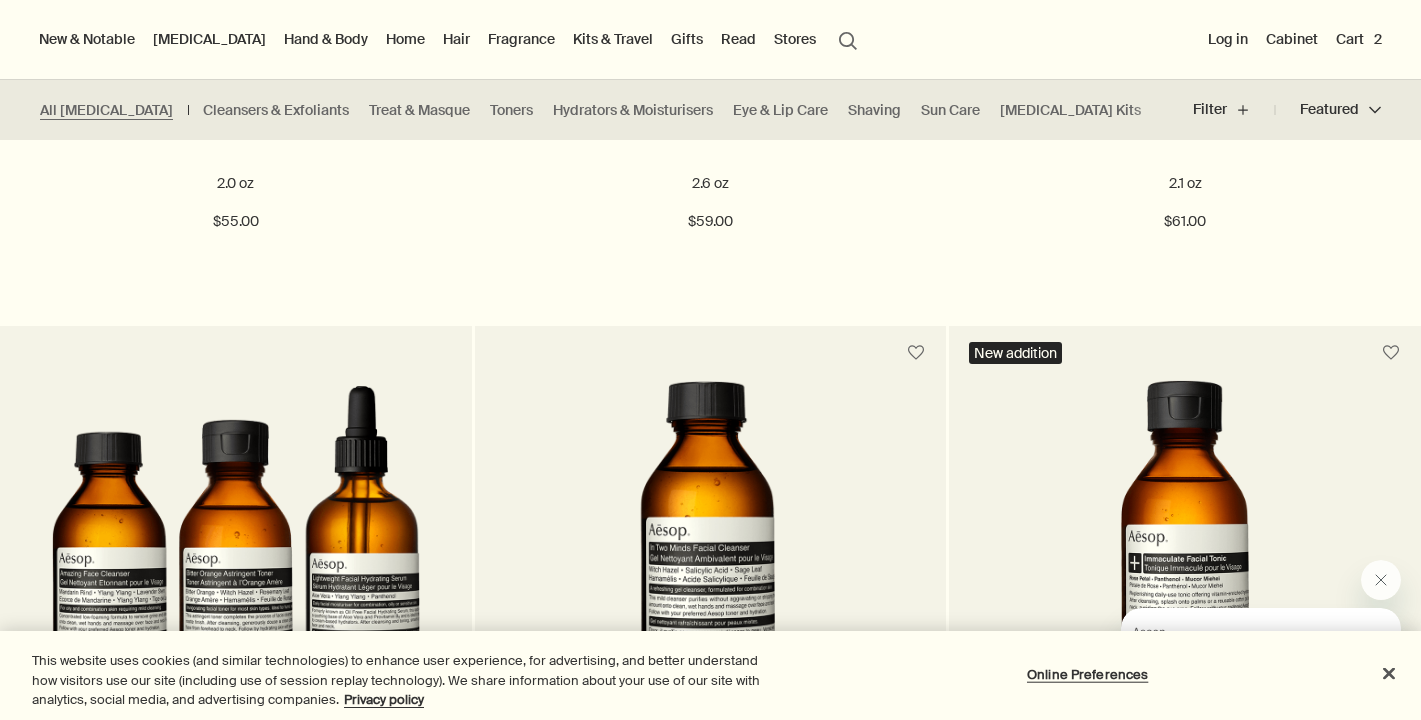 click on "search Search" at bounding box center [848, 39] 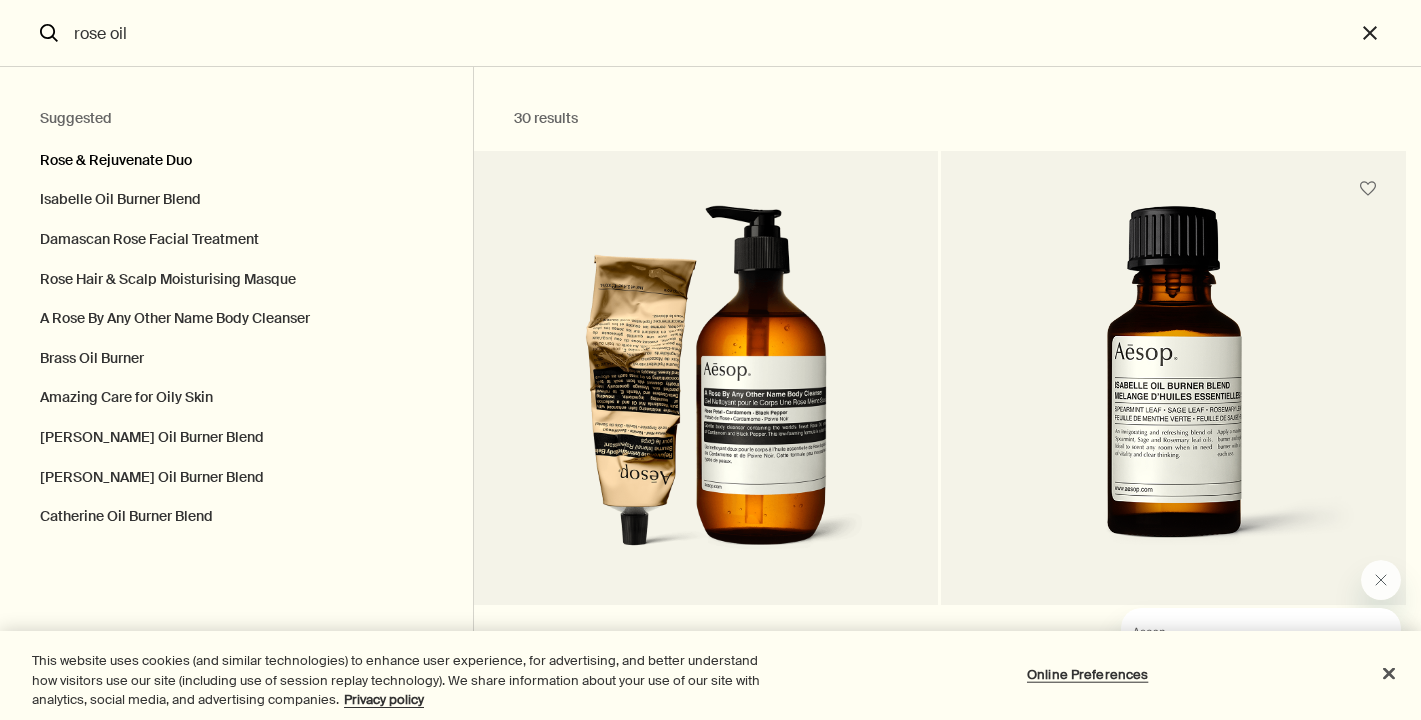click on "Rose & Rejuvenate Duo" at bounding box center [236, 156] 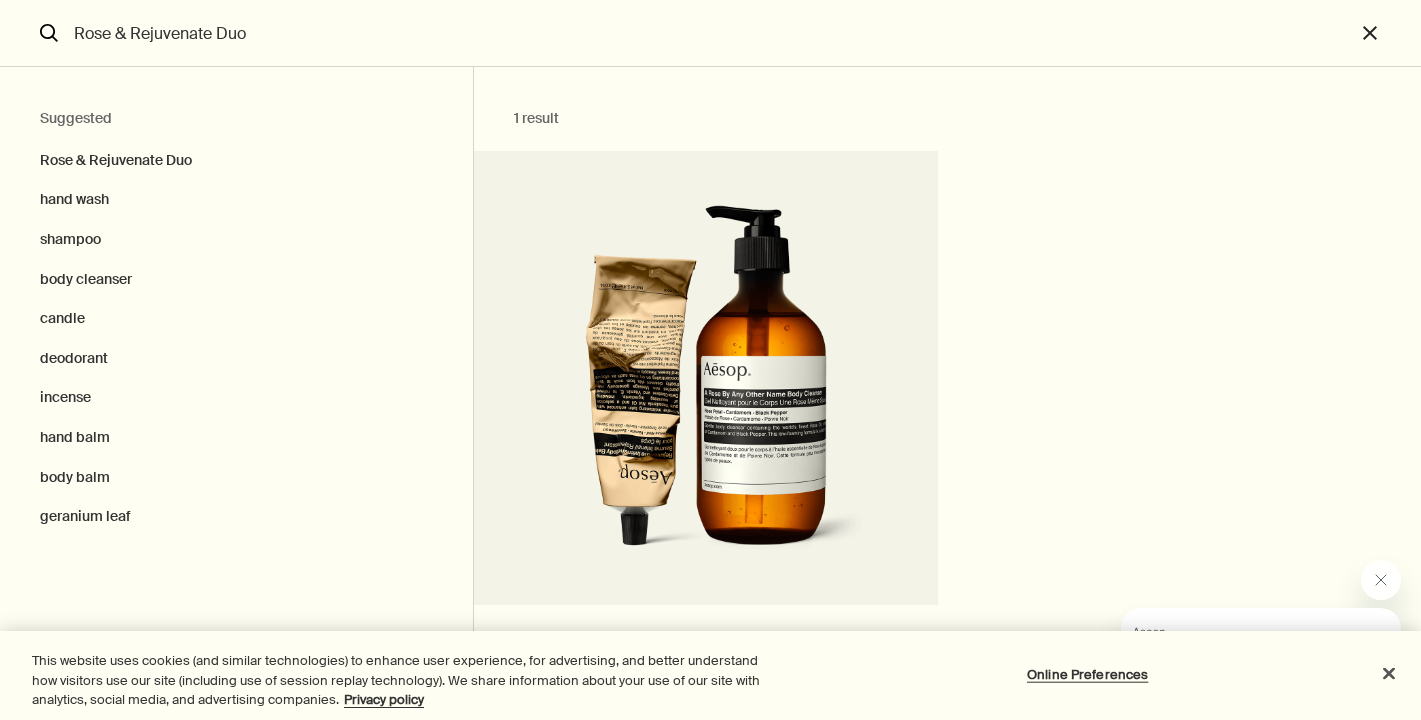 click on "Rose & Rejuvenate Duo" at bounding box center [710, 33] 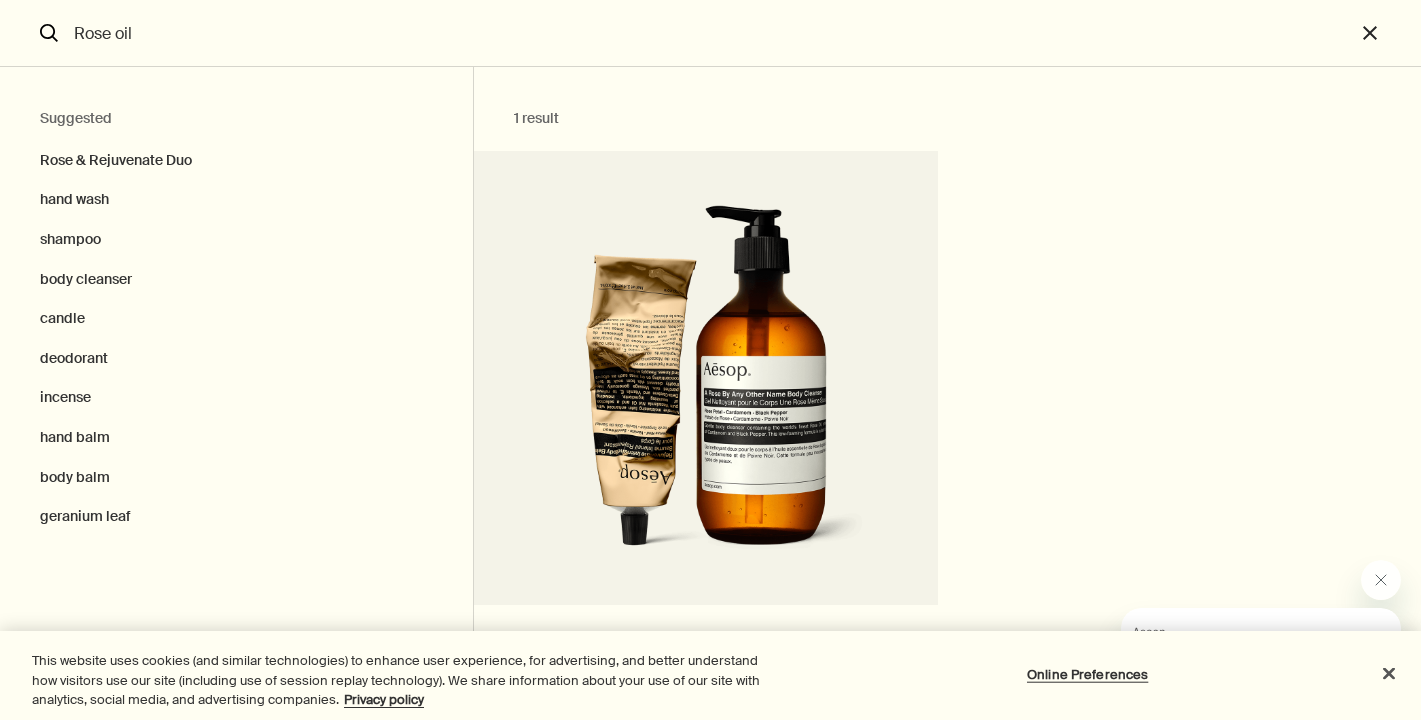 type on "Rose oil" 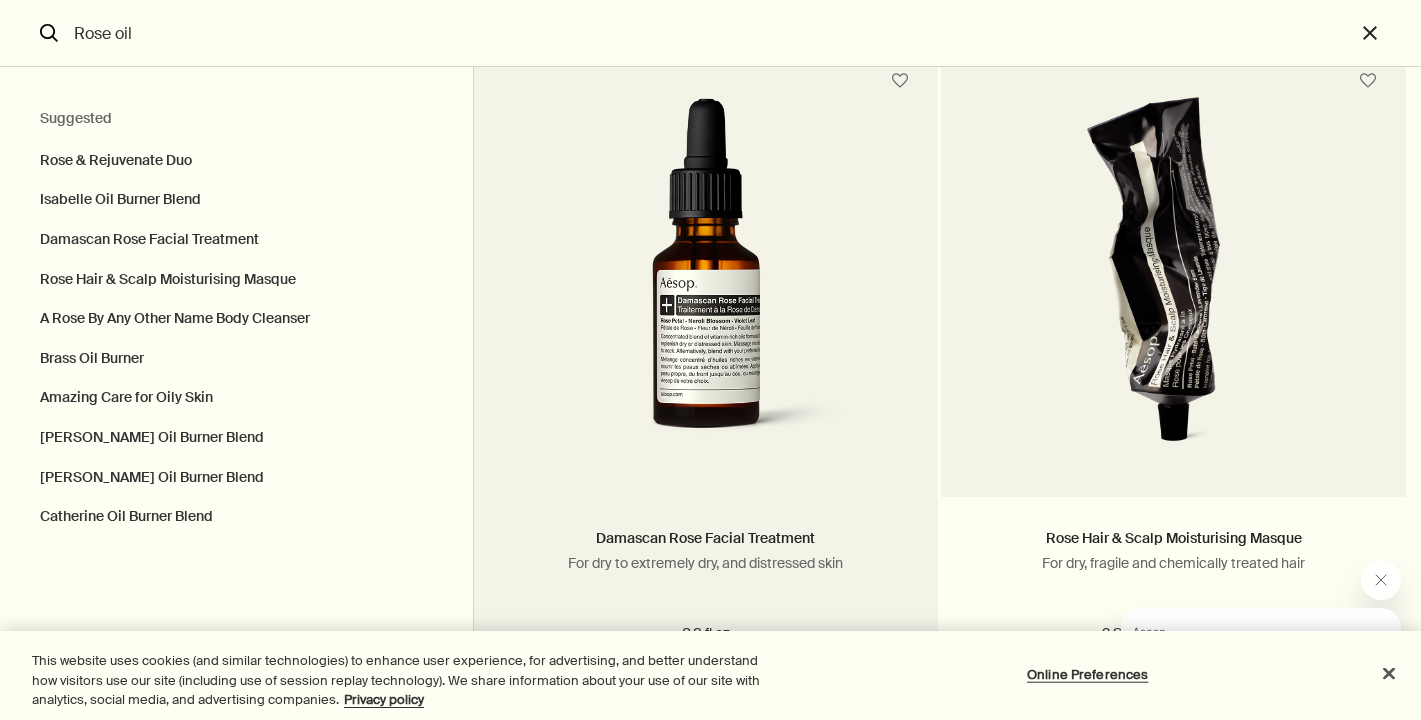 scroll, scrollTop: 843, scrollLeft: 0, axis: vertical 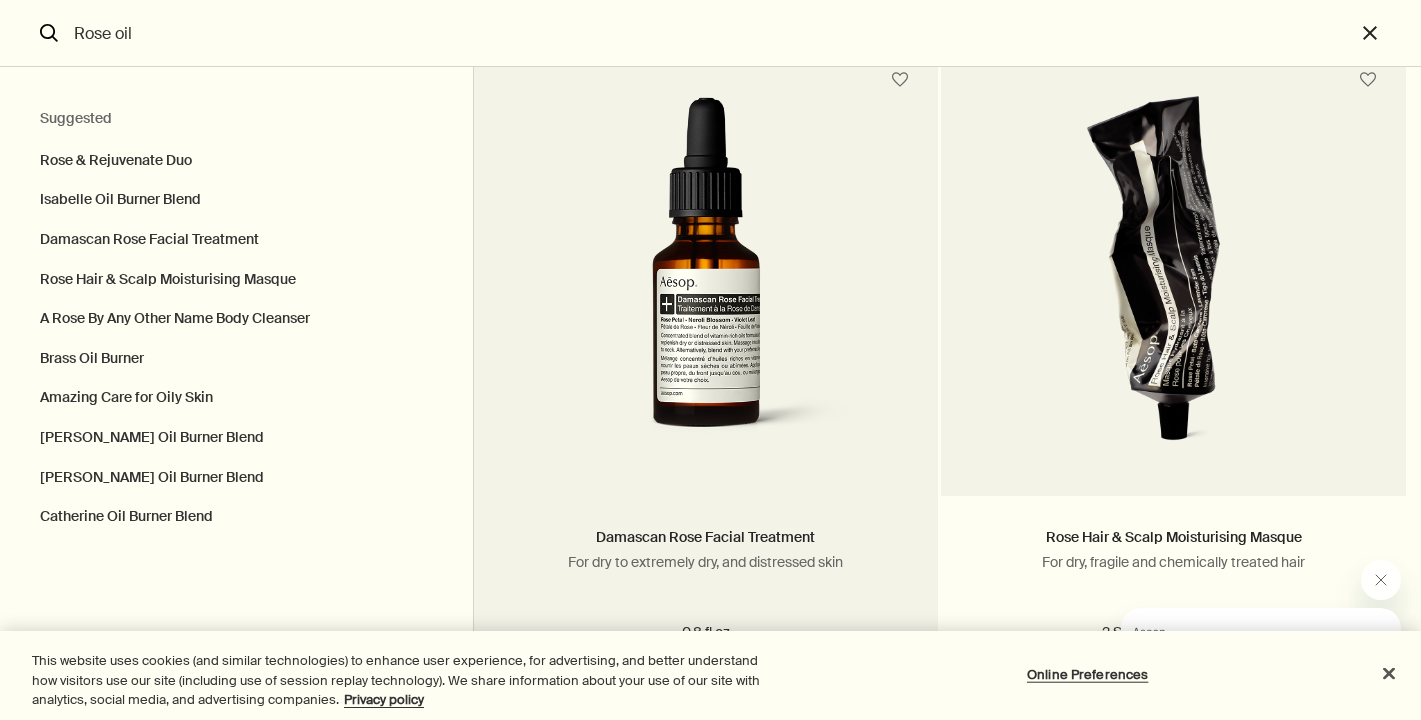 click at bounding box center (706, 281) 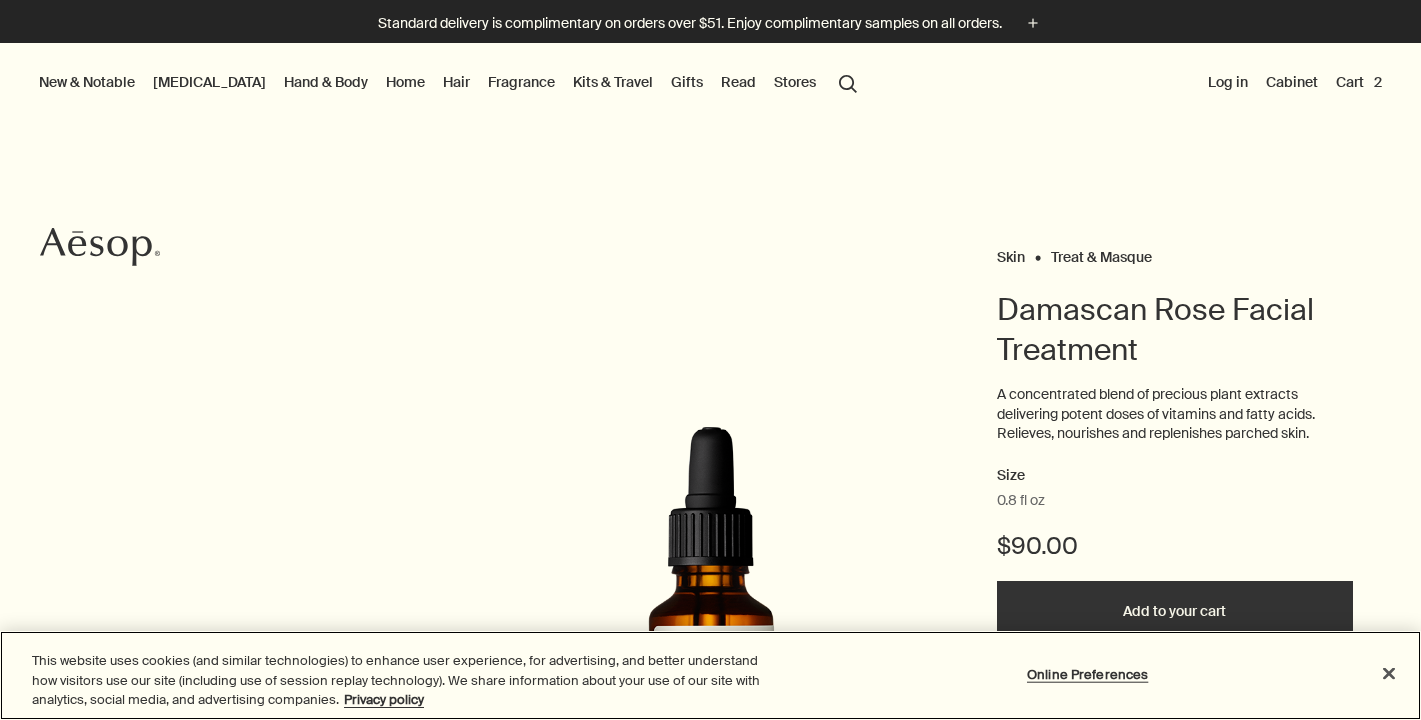 scroll, scrollTop: 0, scrollLeft: 0, axis: both 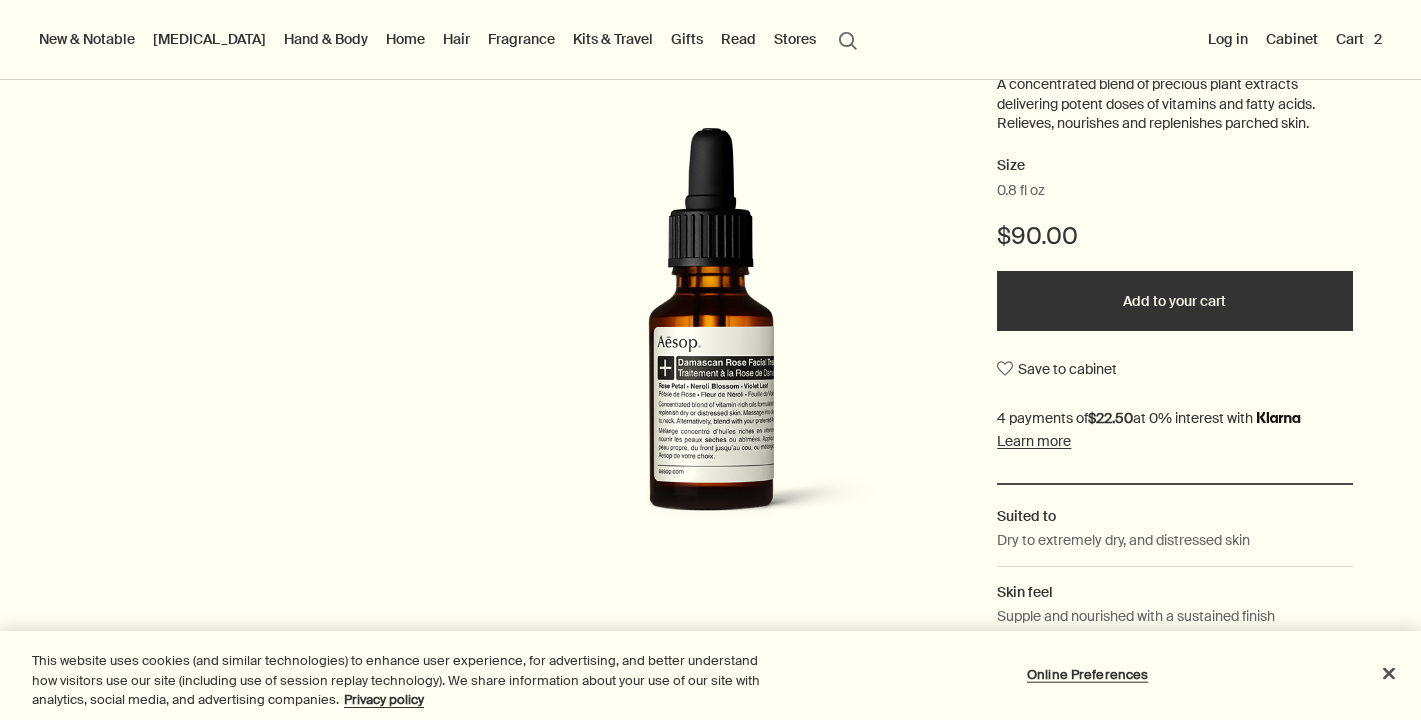 click on "Add to your cart" at bounding box center [1174, 301] 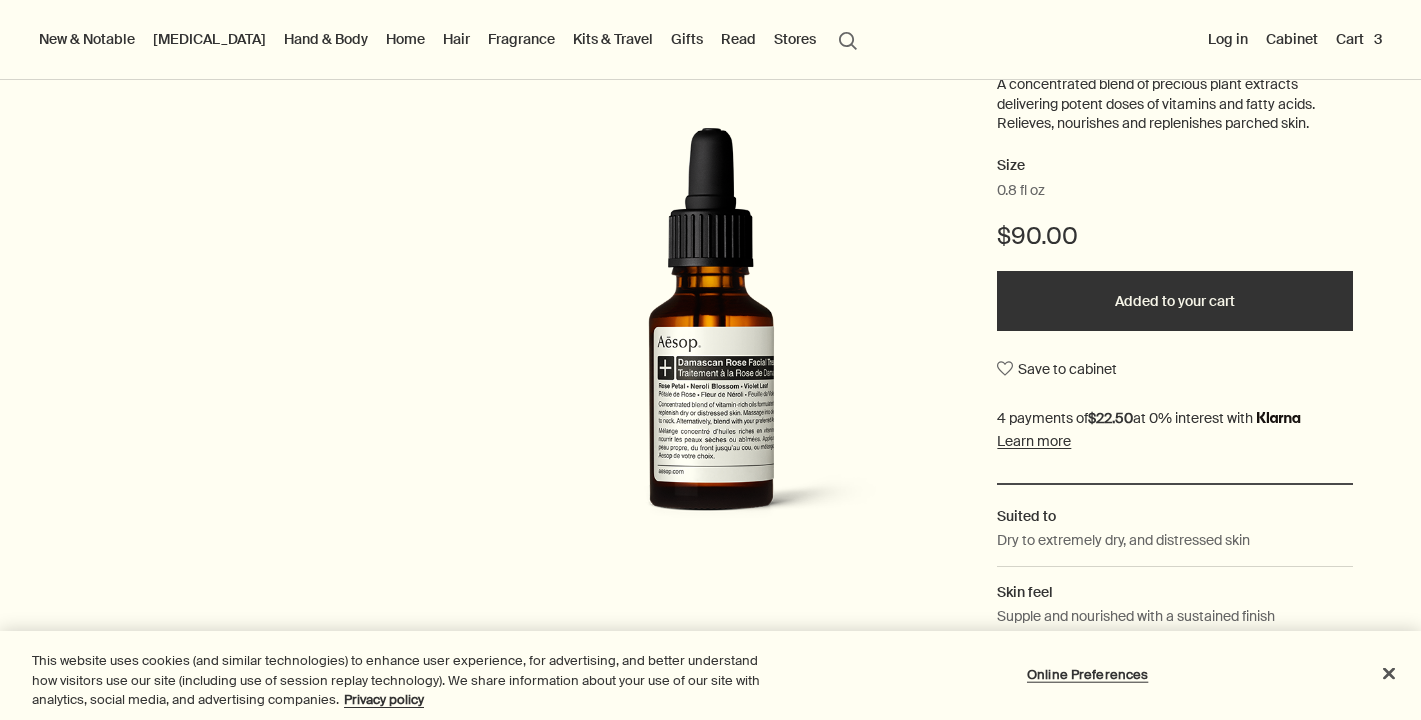 click on "Cart 3" at bounding box center [1359, 39] 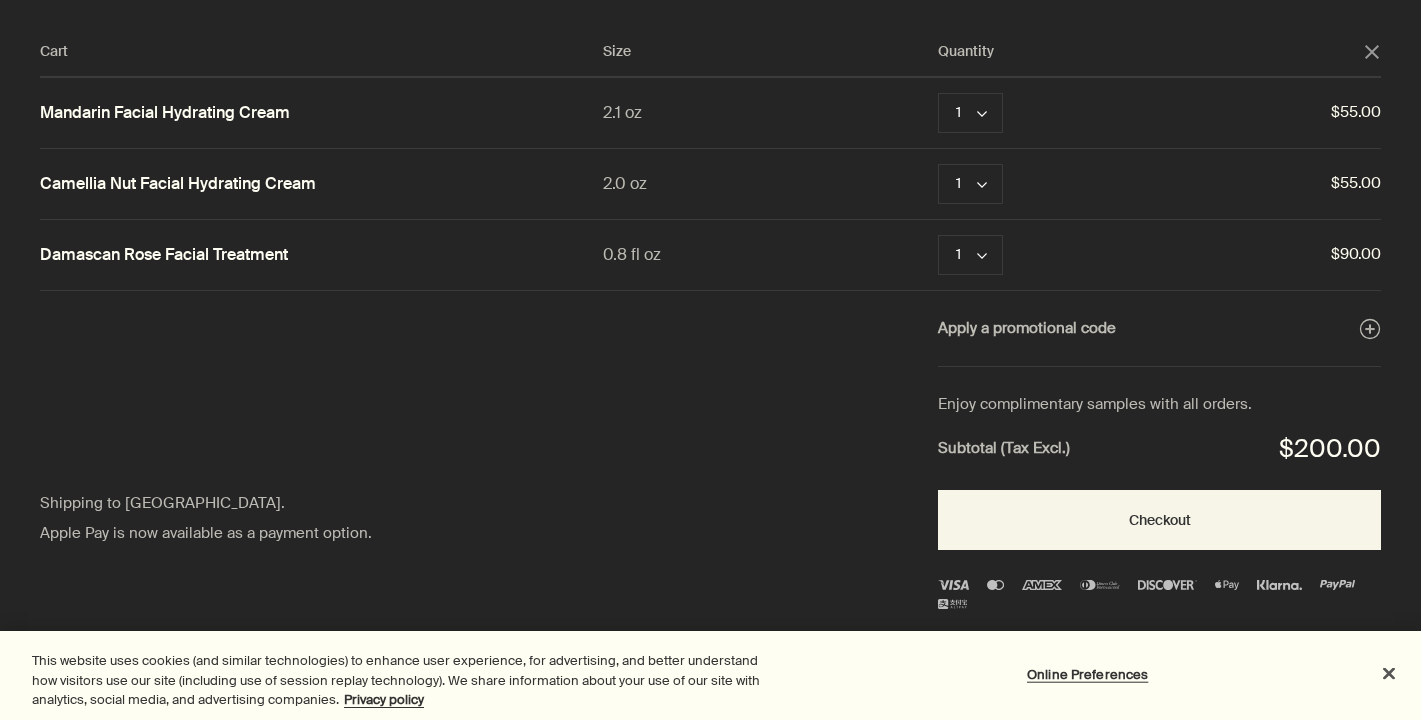 click on "Remove" at bounding box center [1060, 113] 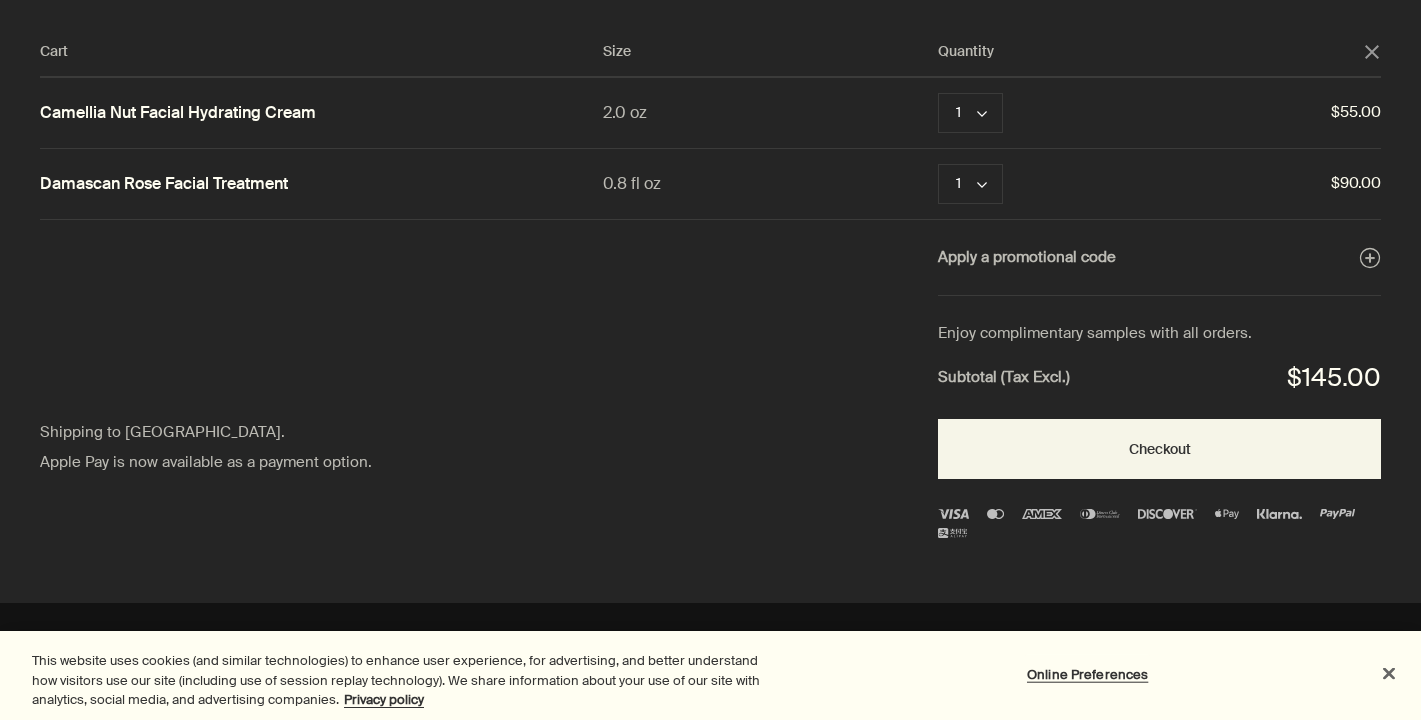 click at bounding box center [1389, 673] 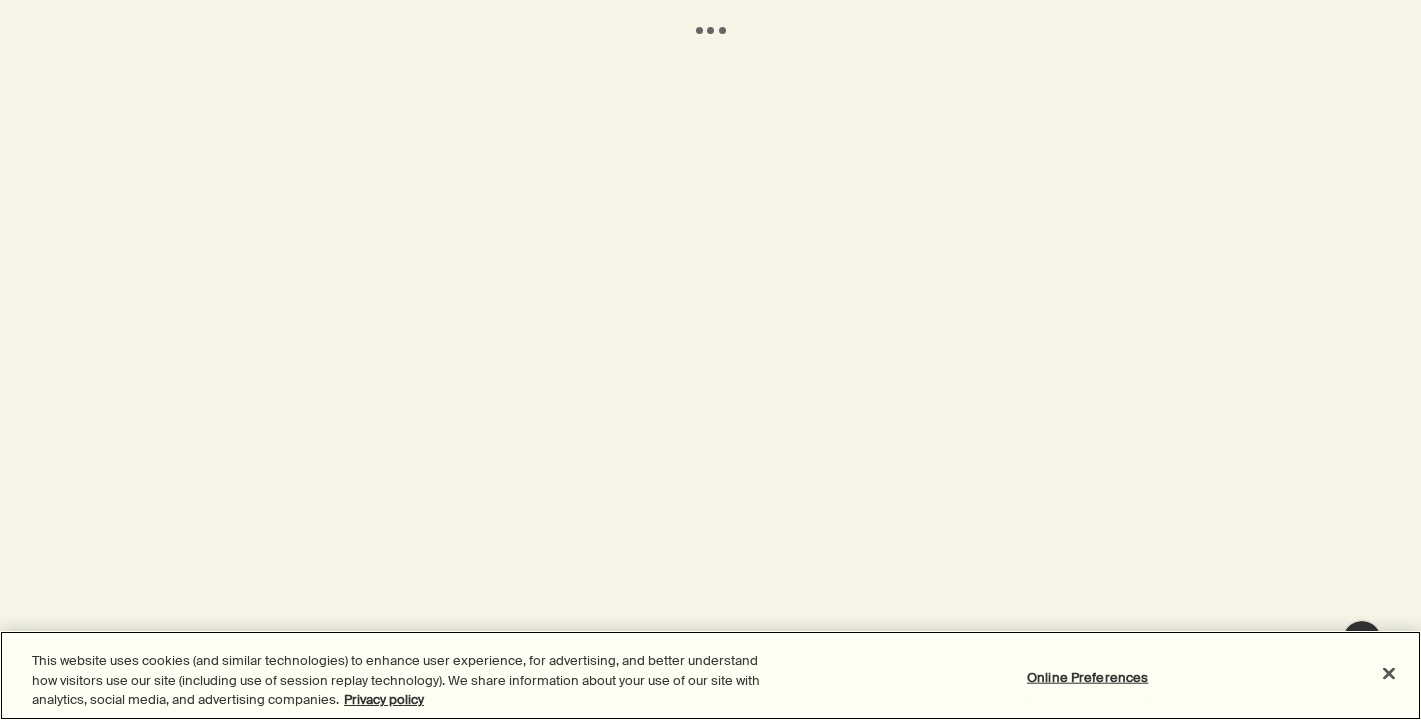scroll, scrollTop: 0, scrollLeft: 0, axis: both 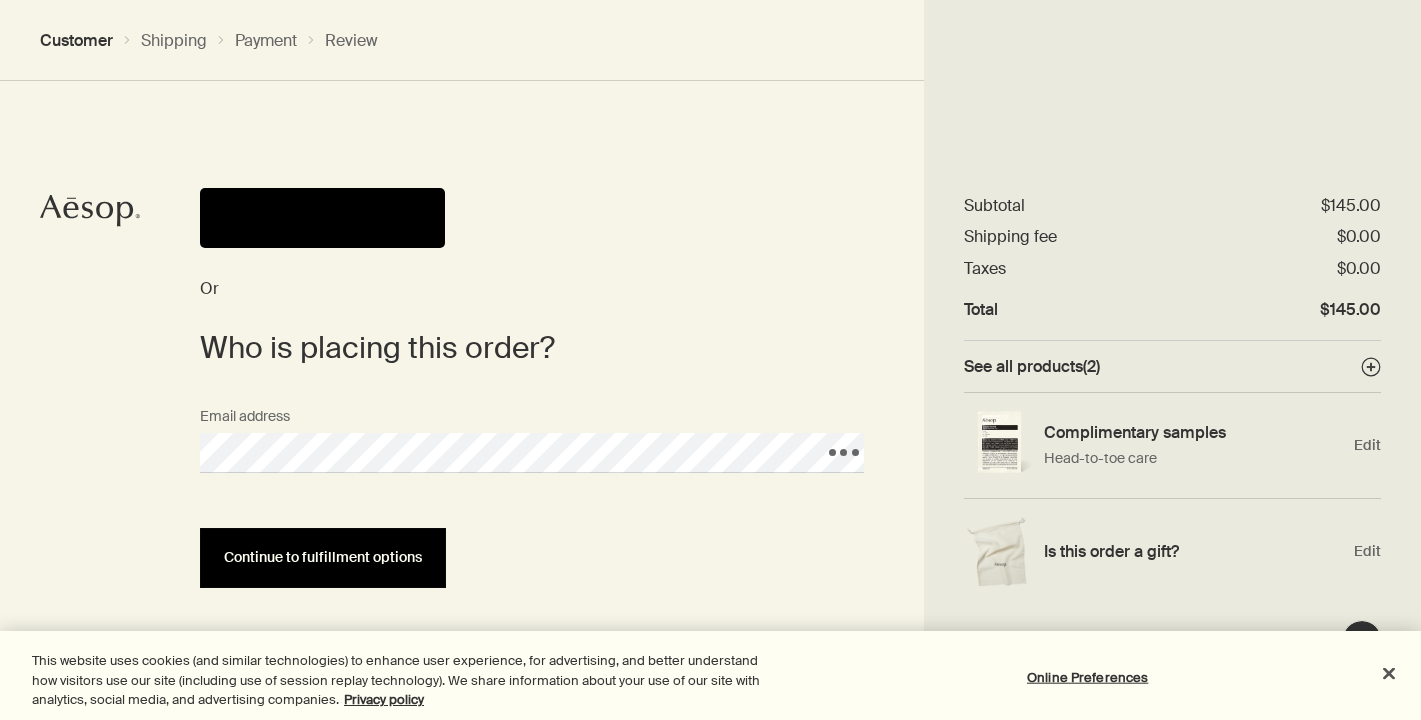 click on "Continue to fulfillment options" at bounding box center [323, 557] 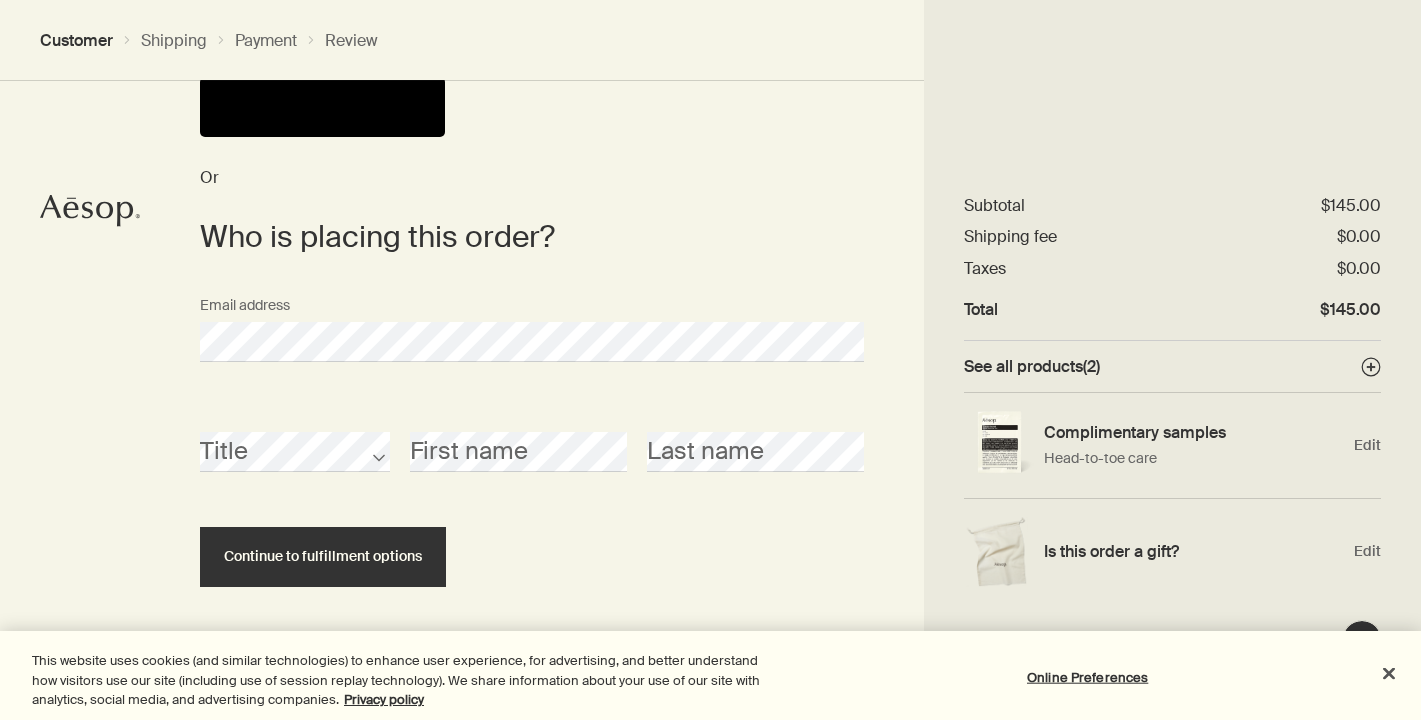 scroll, scrollTop: 117, scrollLeft: 0, axis: vertical 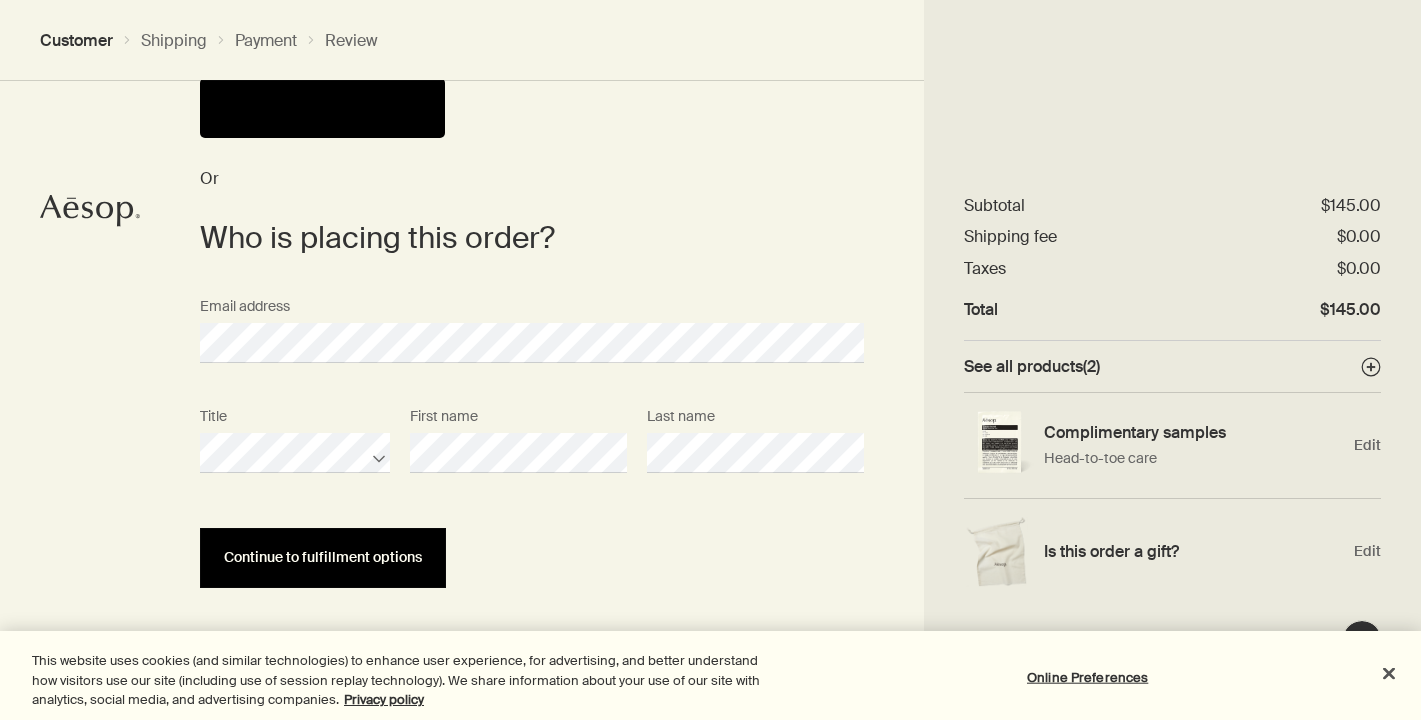 click on "Continue to fulfillment options" at bounding box center [323, 557] 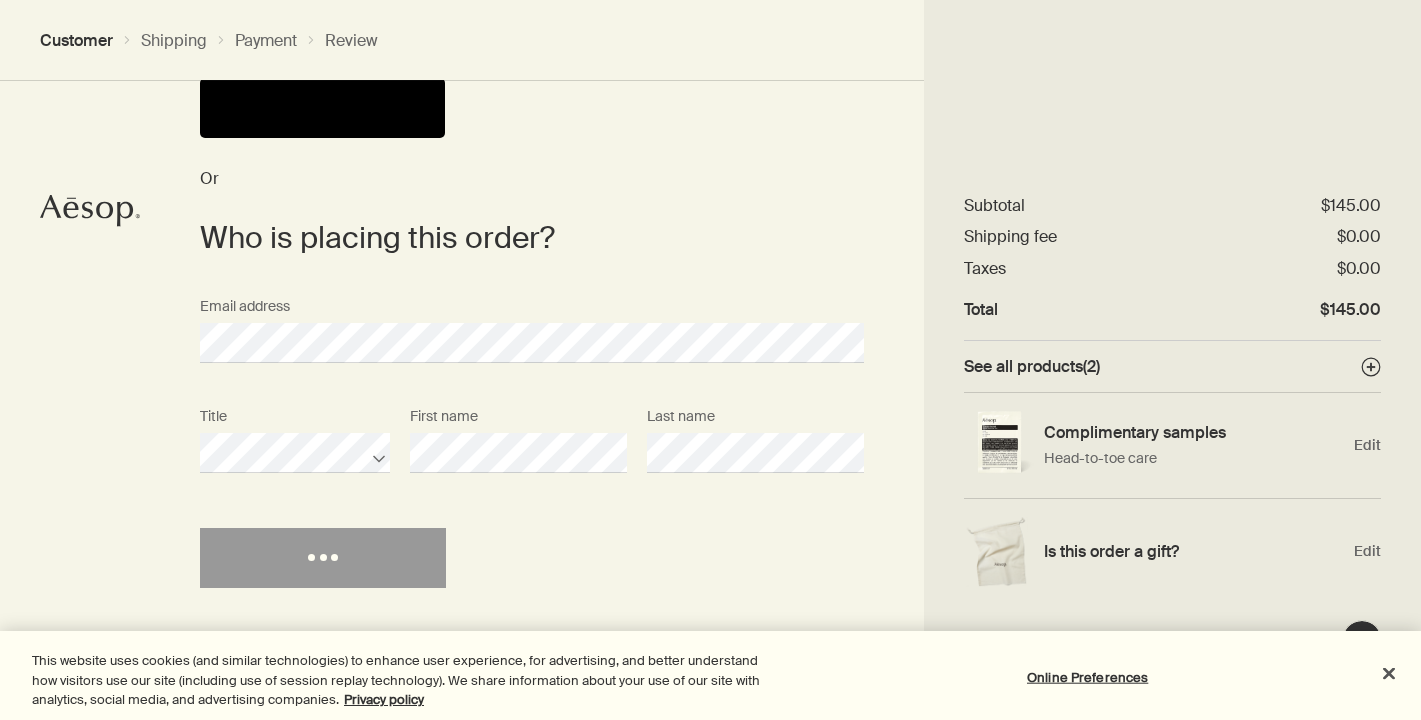 scroll, scrollTop: 0, scrollLeft: 0, axis: both 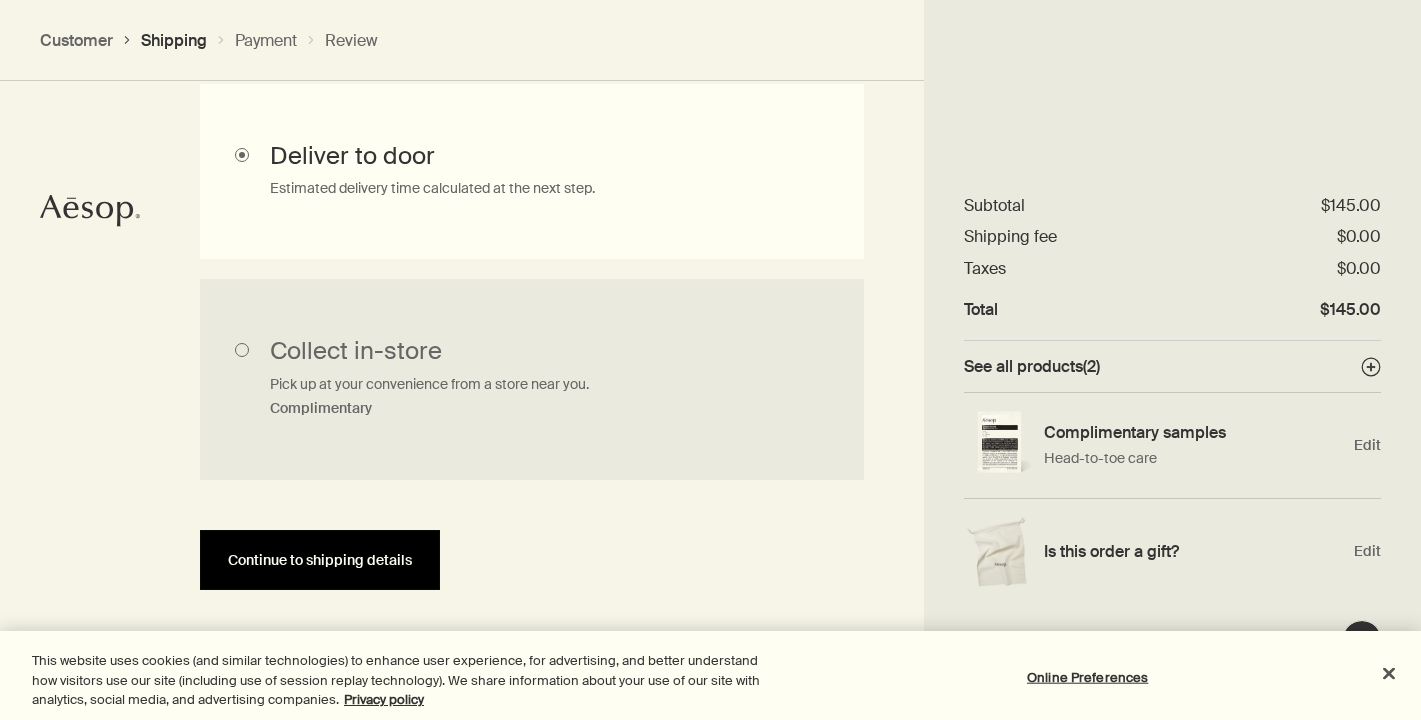 click on "Continue to shipping details" at bounding box center [320, 560] 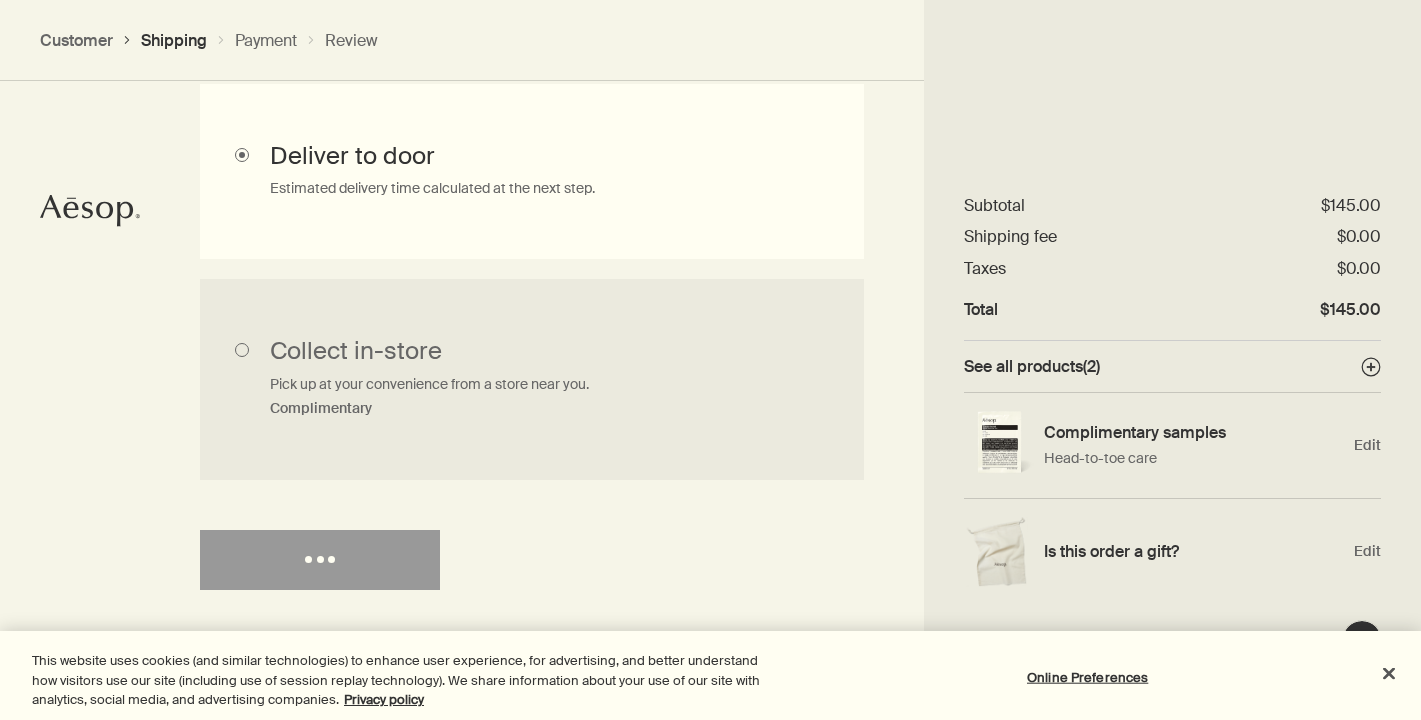 select on "US" 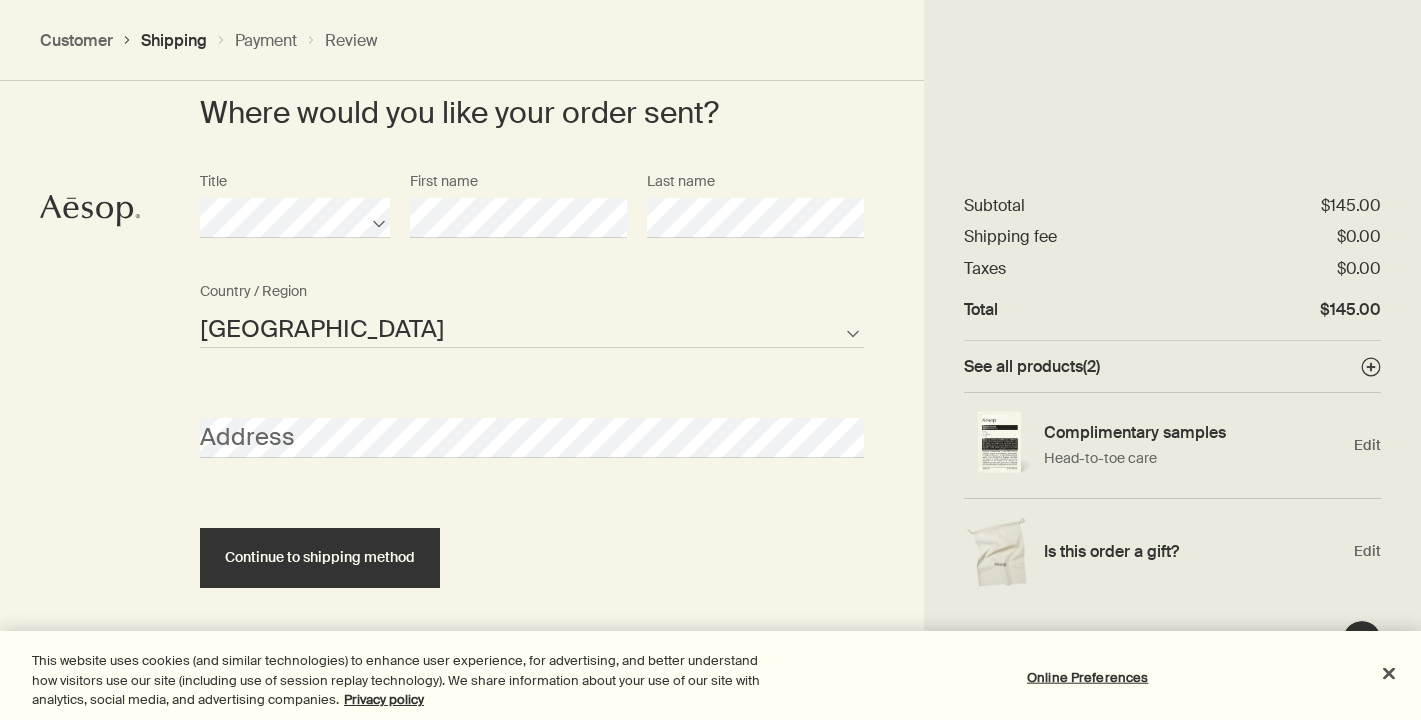 scroll, scrollTop: 965, scrollLeft: 0, axis: vertical 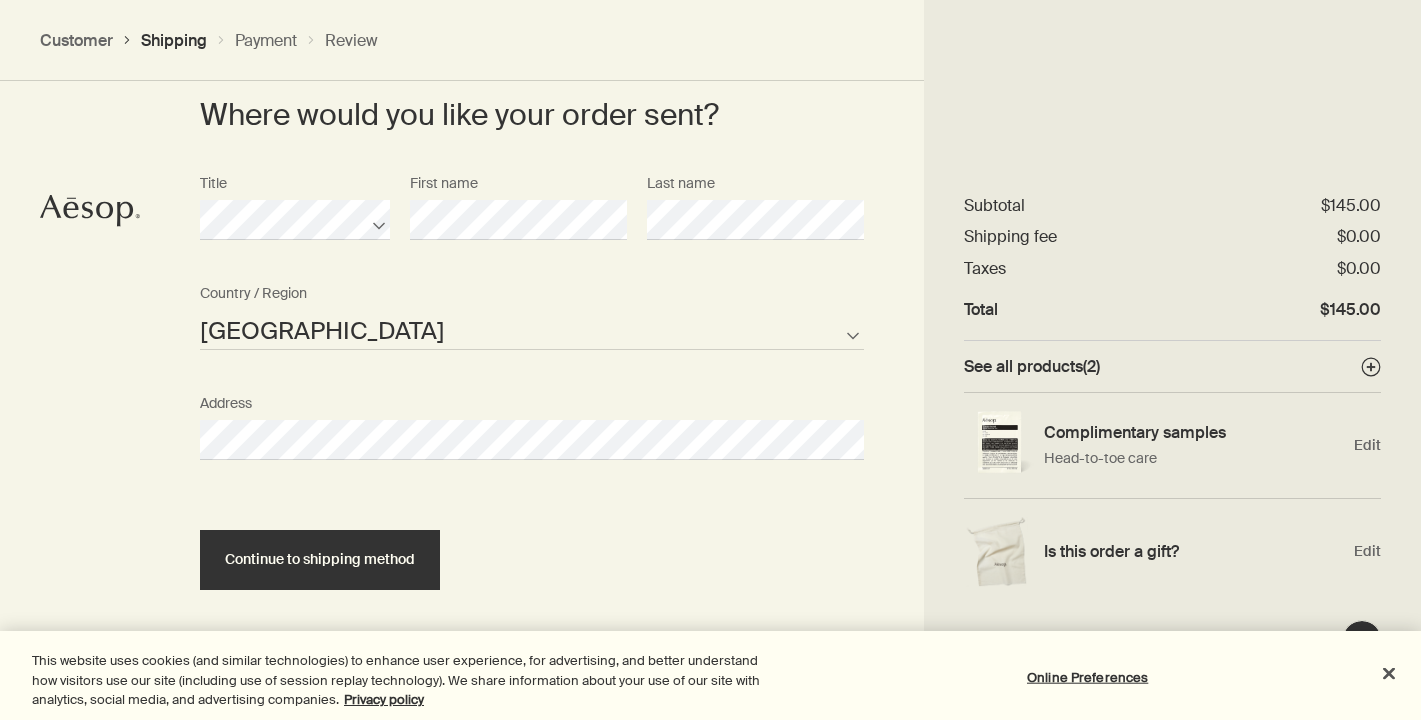 select on "US" 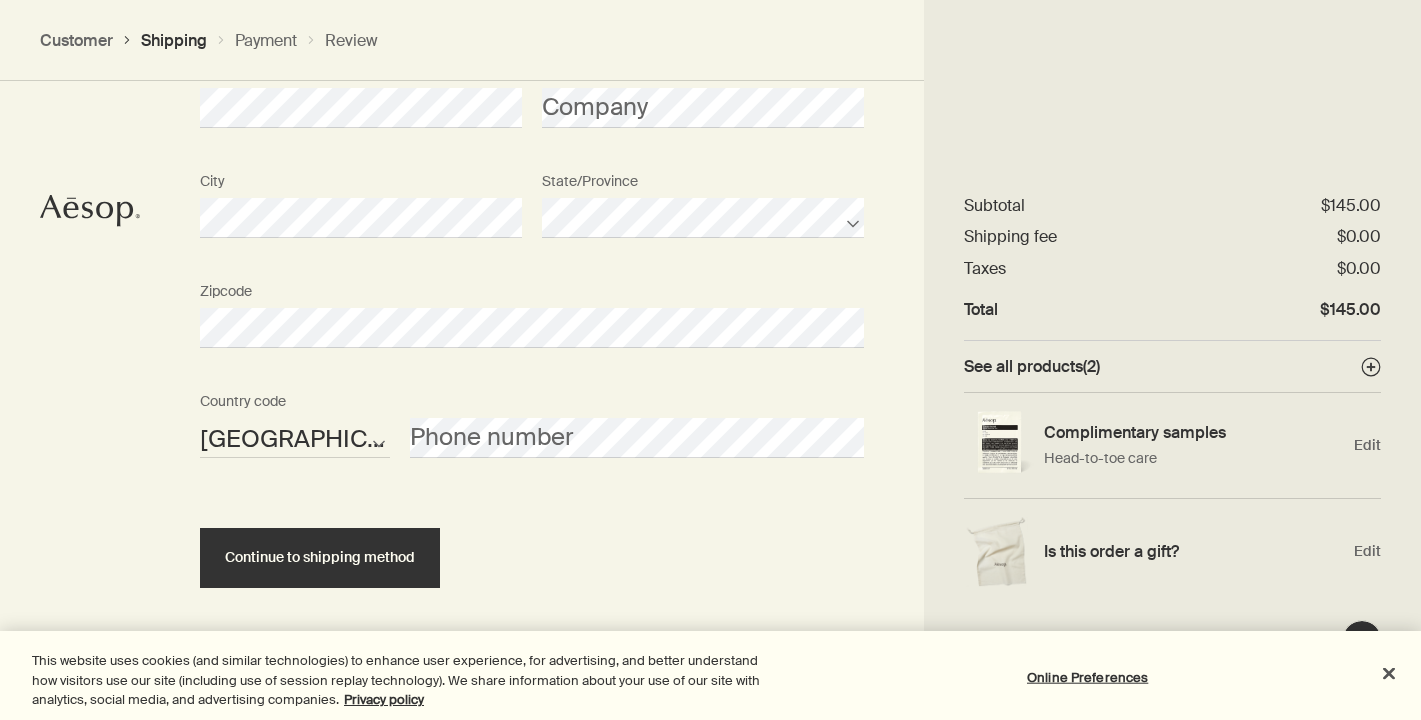 scroll, scrollTop: 1405, scrollLeft: 0, axis: vertical 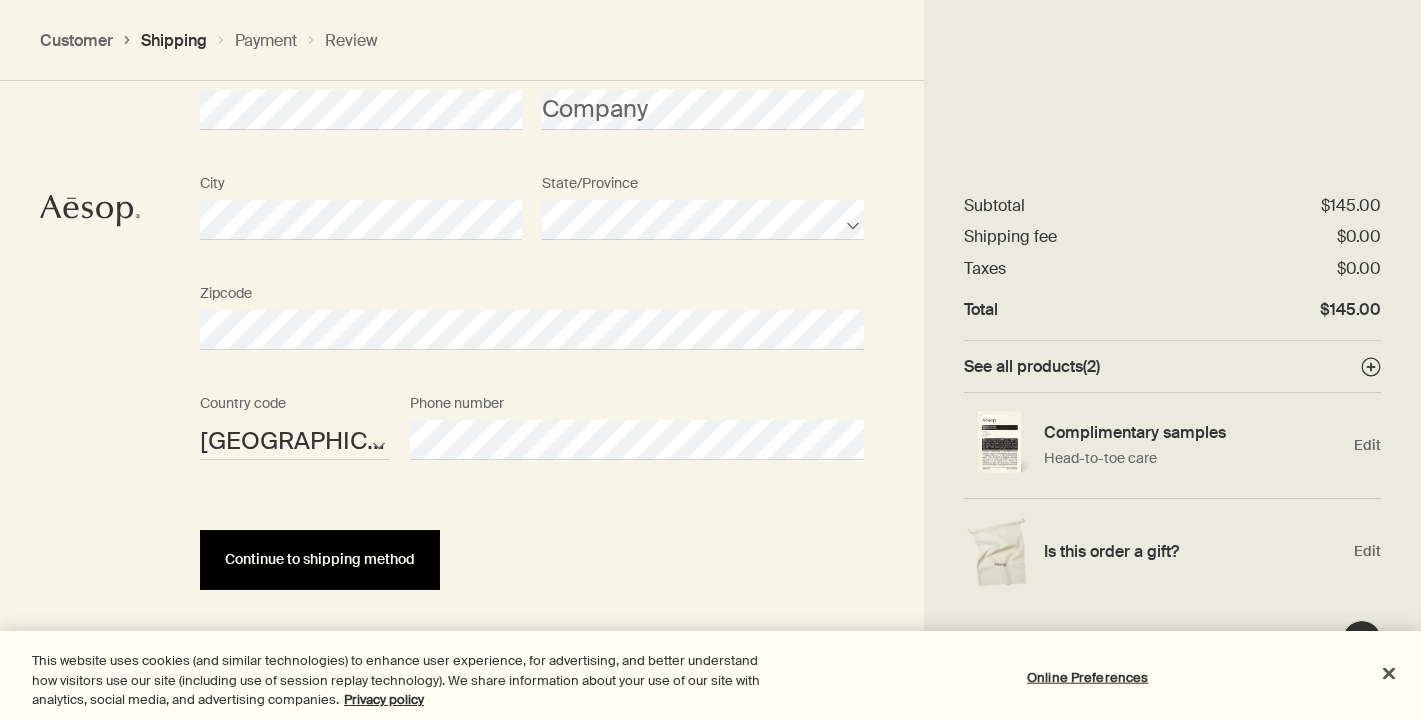 click on "Continue to shipping method" at bounding box center [320, 560] 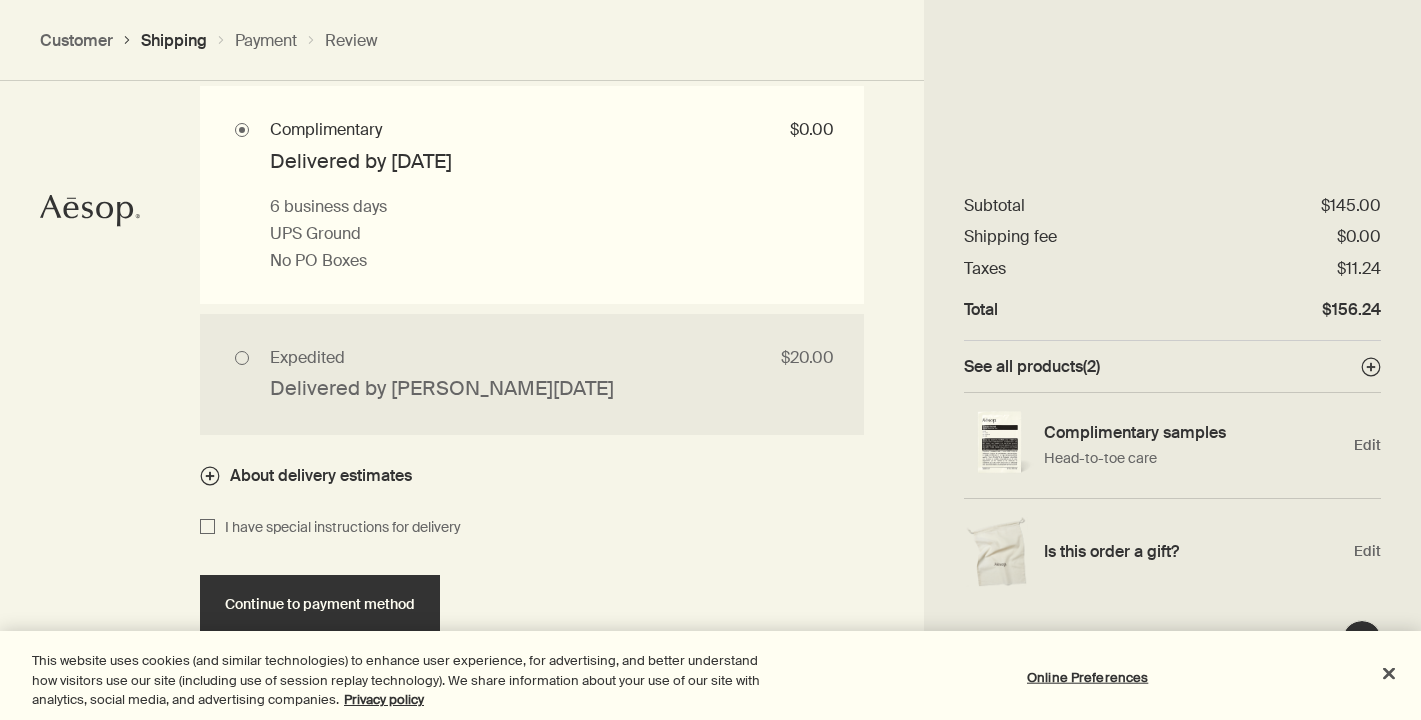 scroll, scrollTop: 2013, scrollLeft: 0, axis: vertical 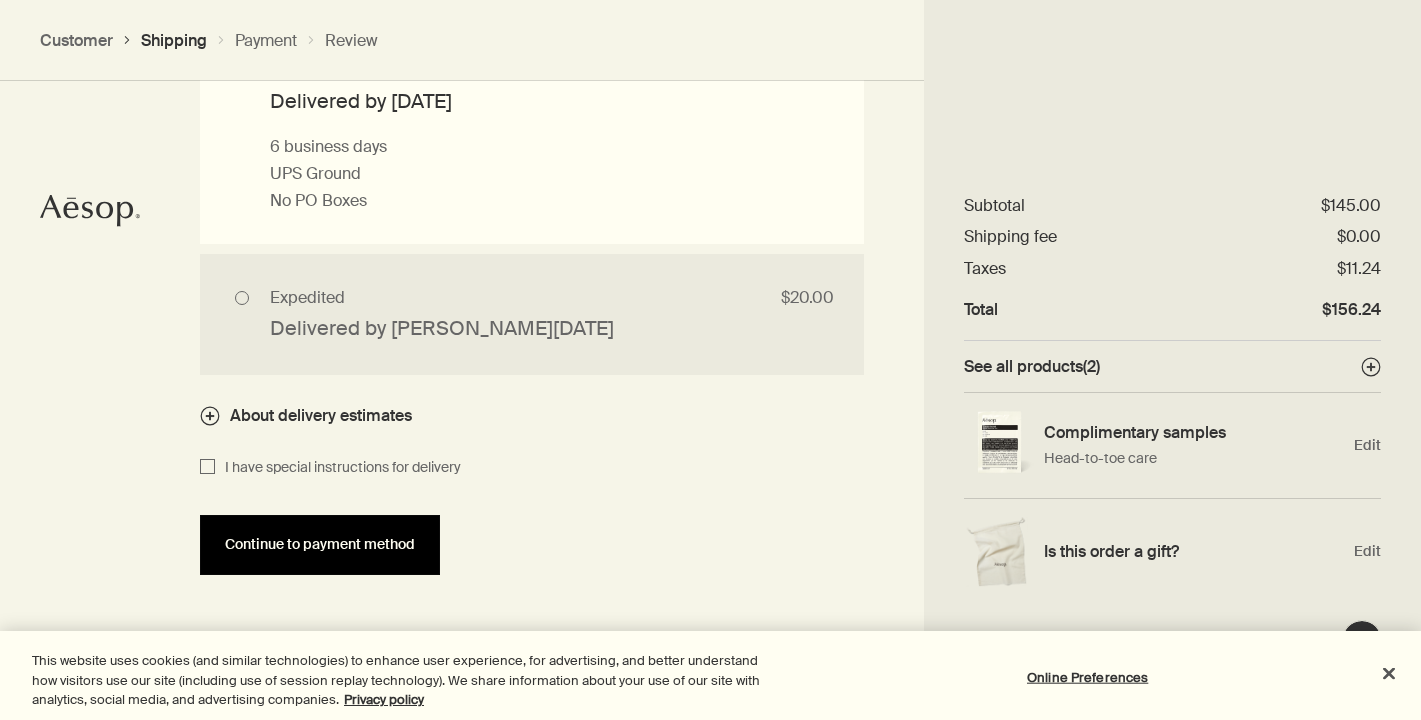 click on "Continue to payment method" at bounding box center (320, 545) 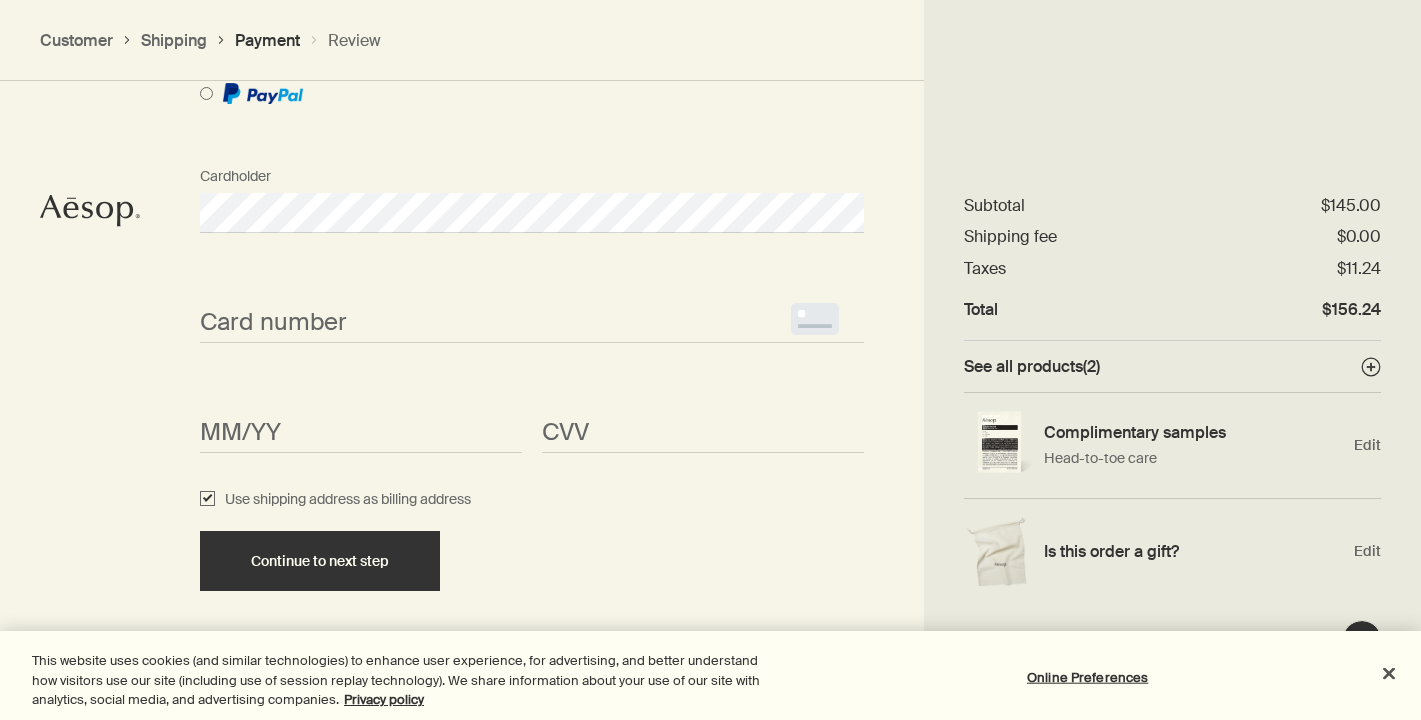 scroll, scrollTop: 1842, scrollLeft: 0, axis: vertical 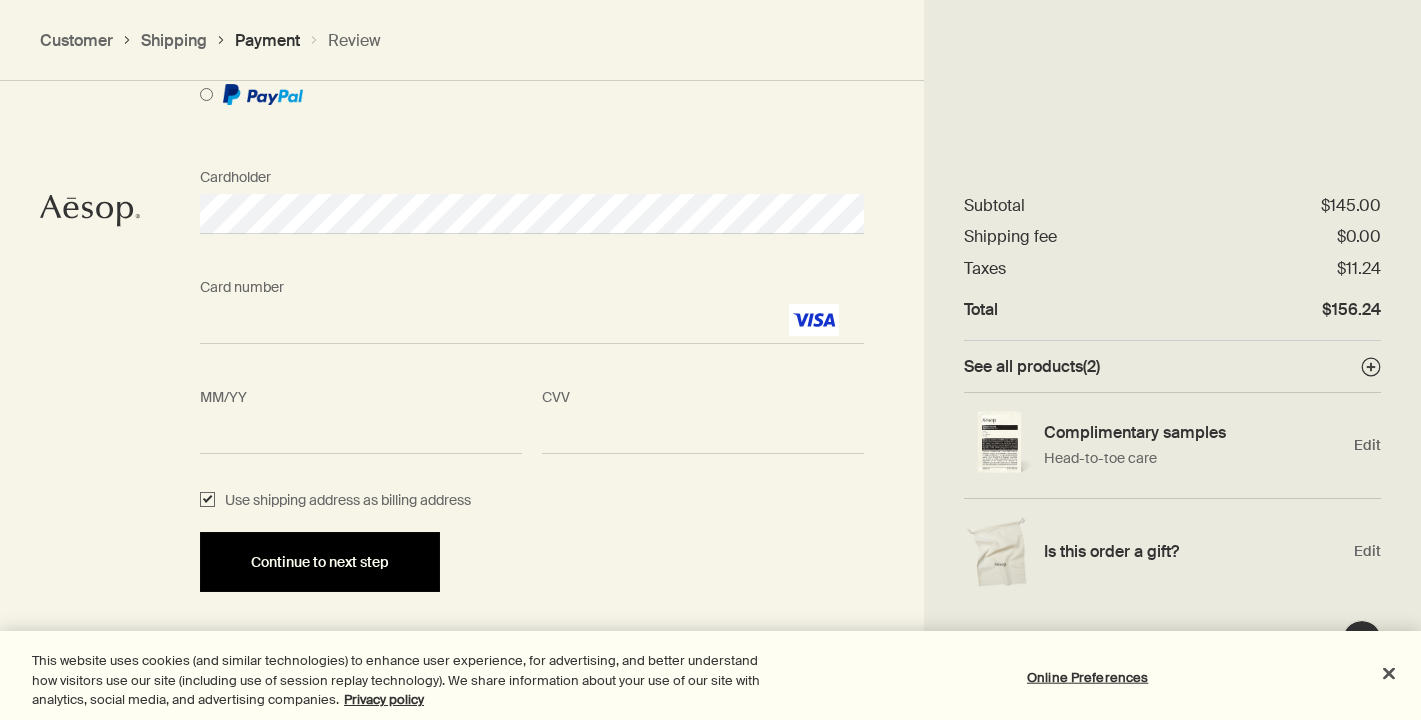click on "Continue to next step" at bounding box center (320, 562) 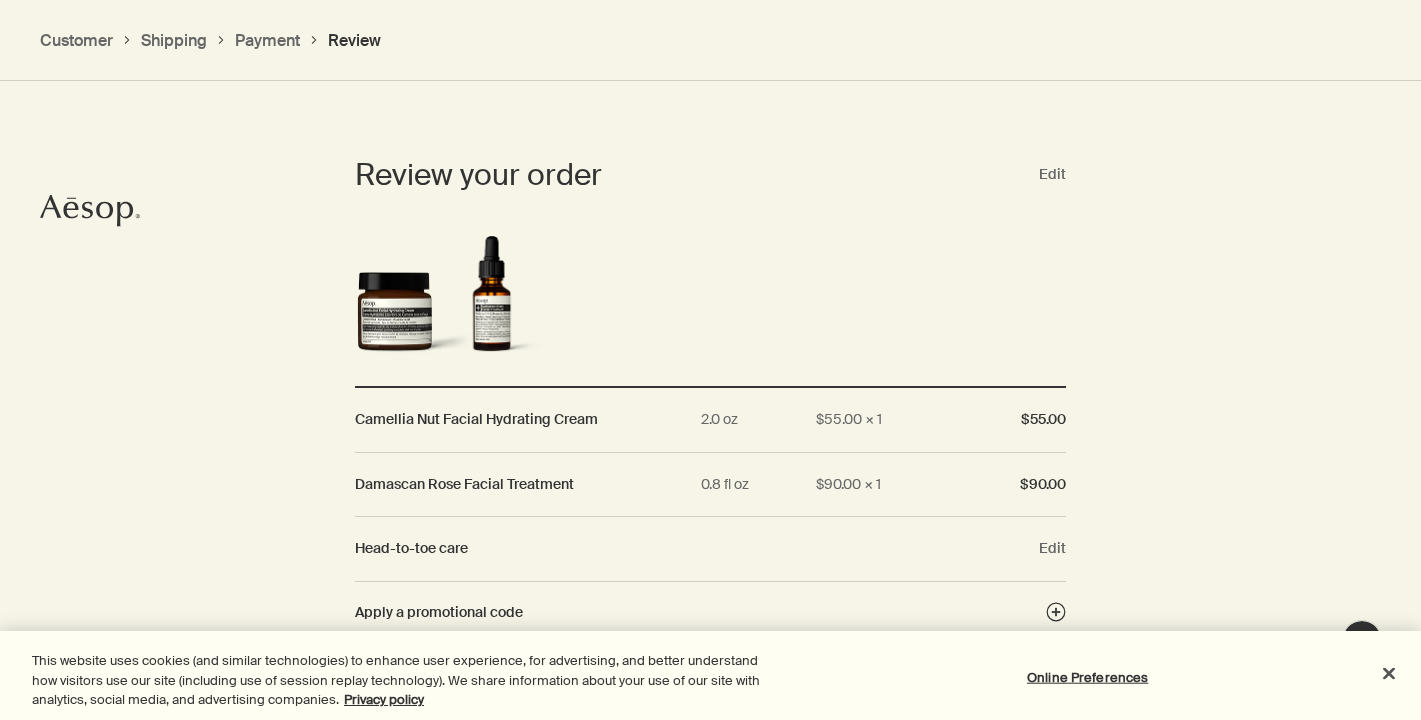 scroll, scrollTop: 1838, scrollLeft: 0, axis: vertical 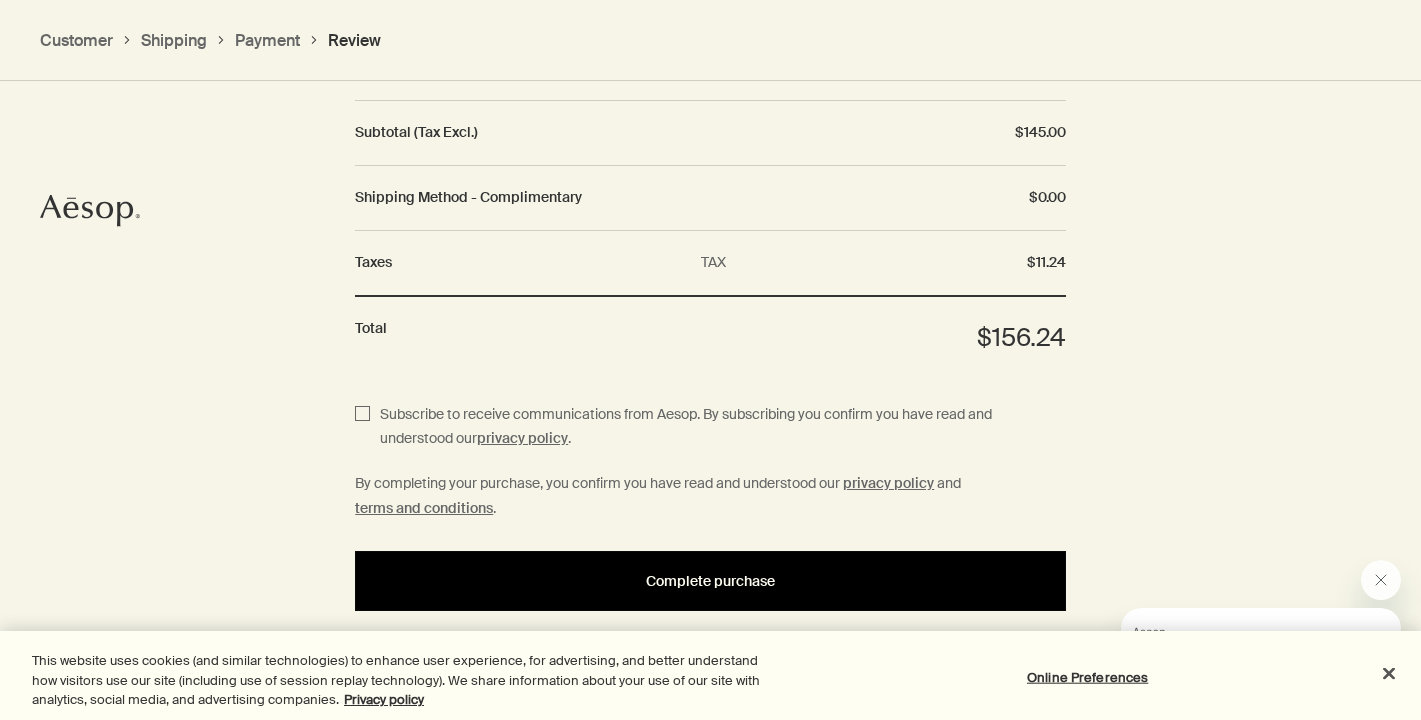 click on "Complete purchase" at bounding box center [710, 581] 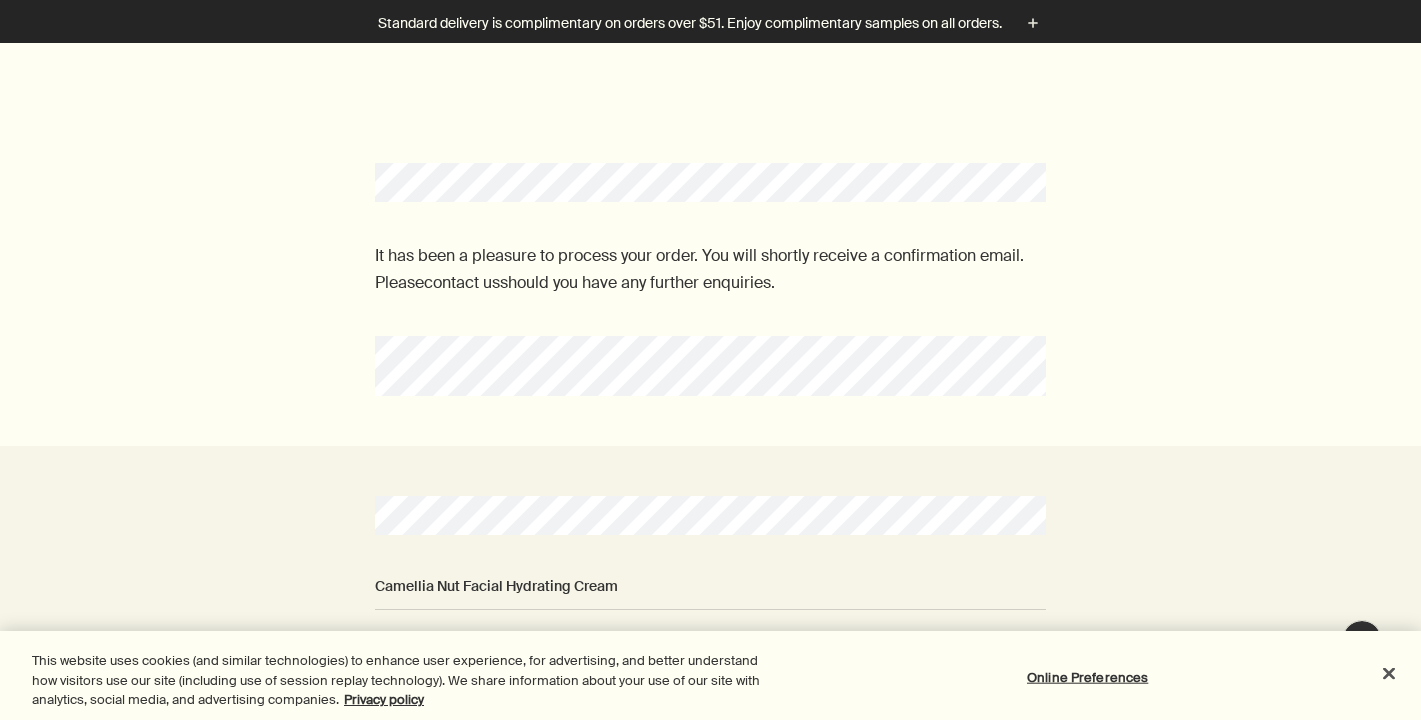 scroll, scrollTop: 0, scrollLeft: 0, axis: both 